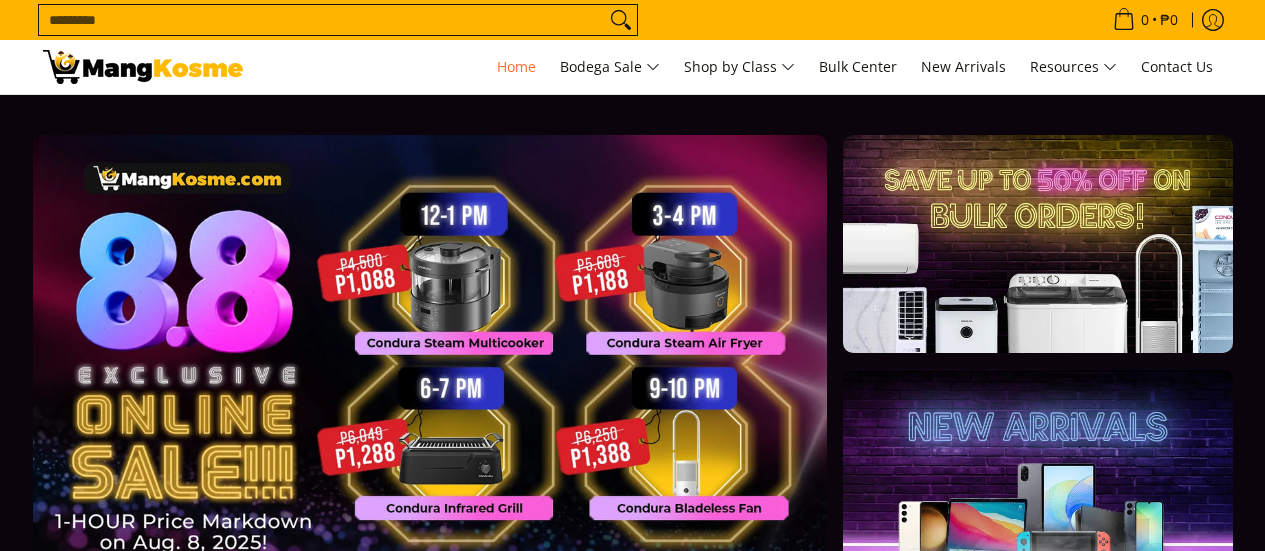 scroll, scrollTop: 0, scrollLeft: 0, axis: both 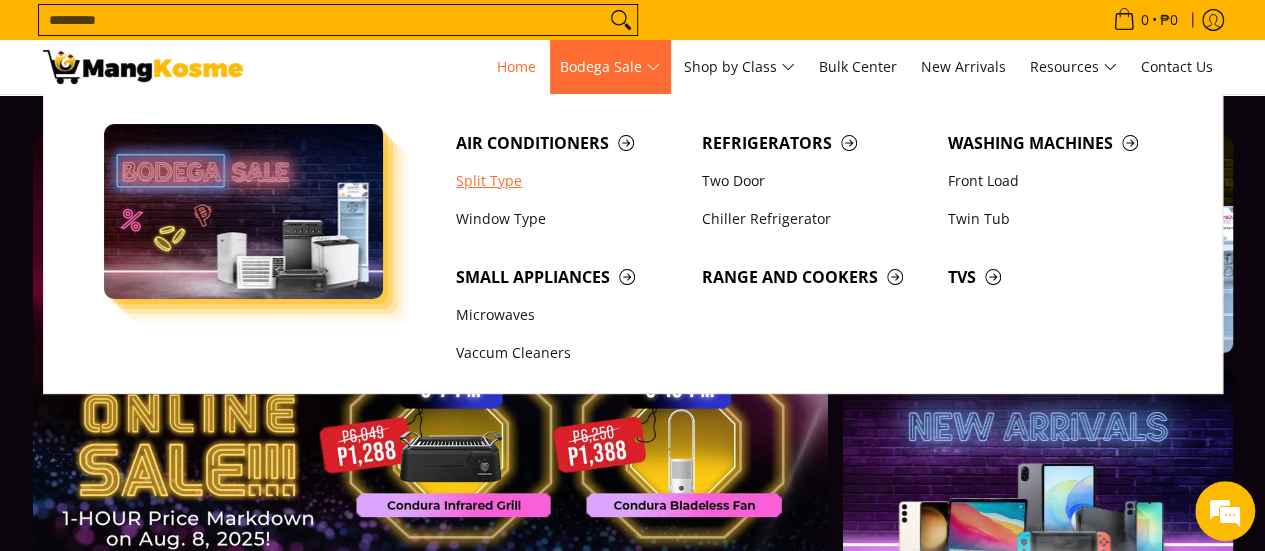 click on "Split Type" at bounding box center [569, 181] 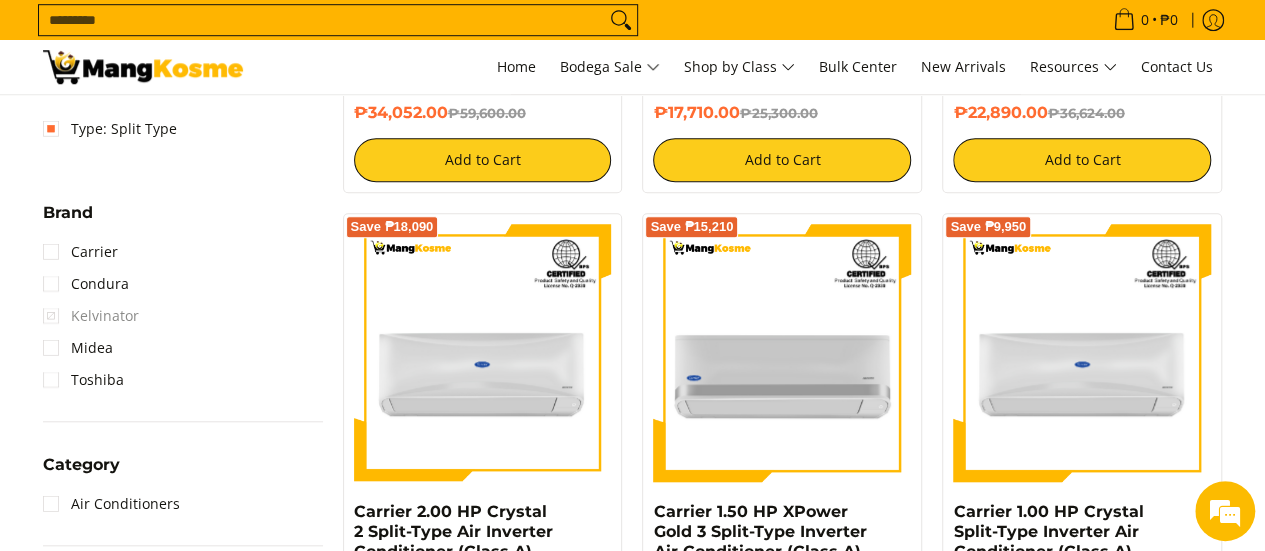 scroll, scrollTop: 800, scrollLeft: 0, axis: vertical 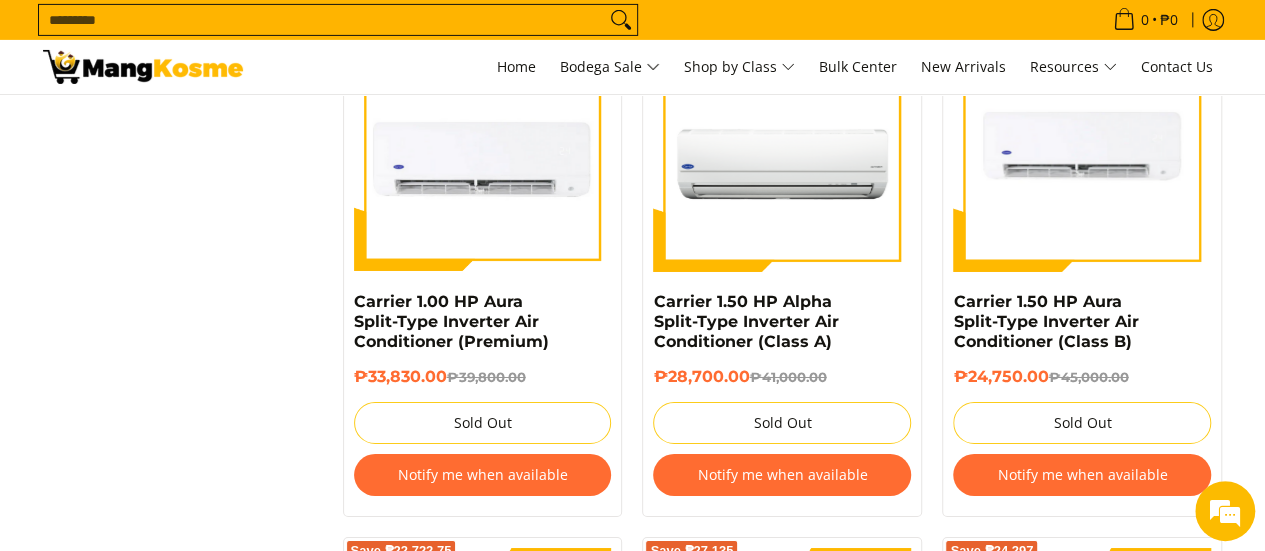 click on "Notify me when available" at bounding box center [1082, 475] 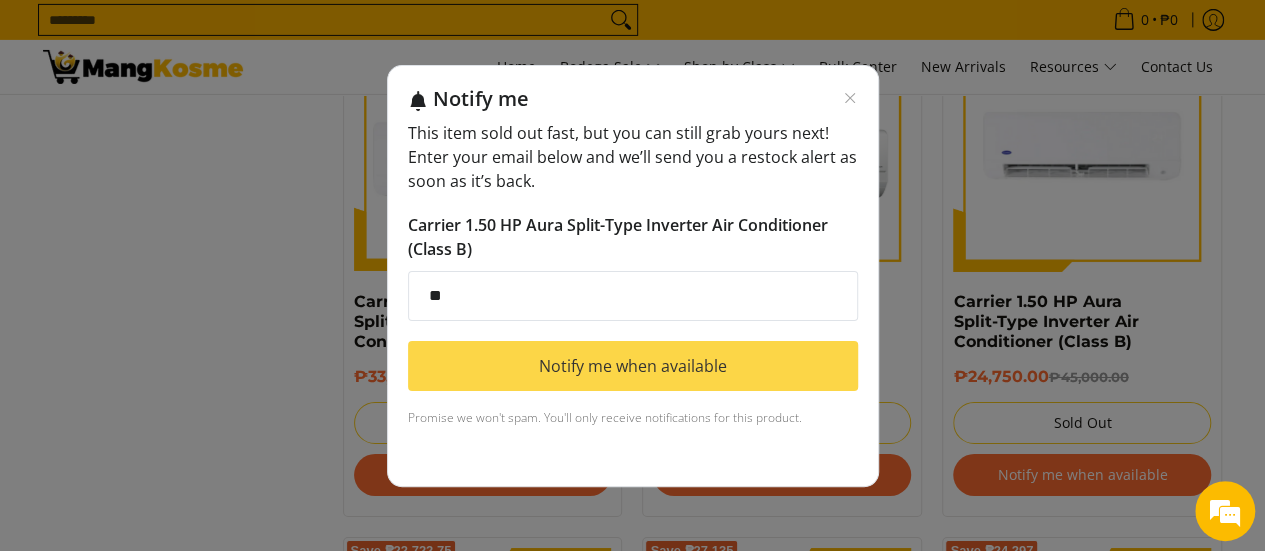 type on "*" 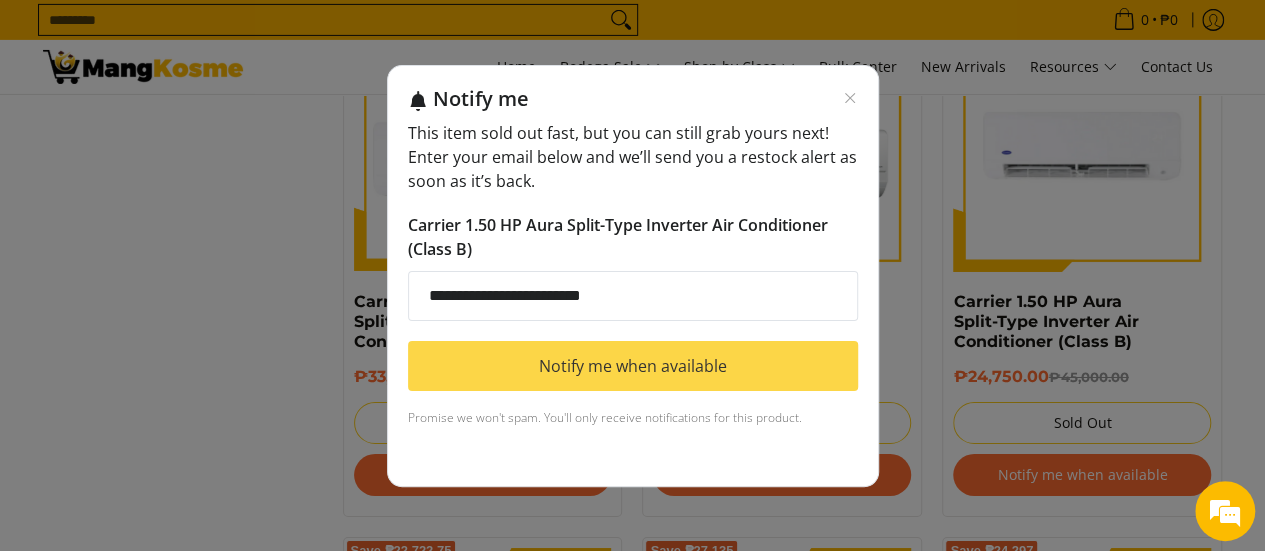 type on "**********" 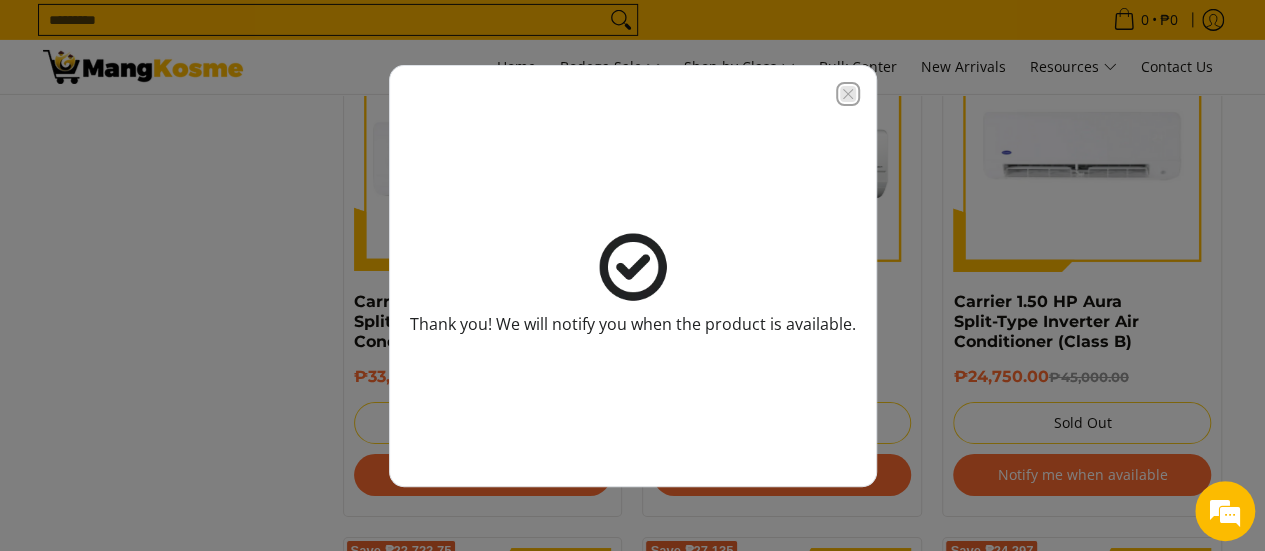 click 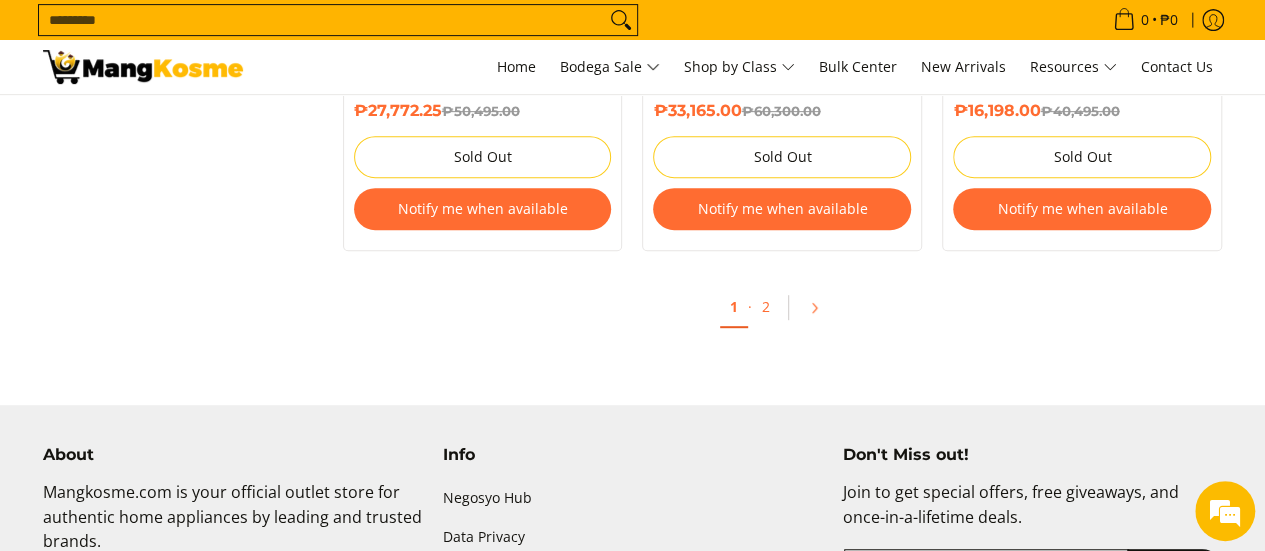 scroll, scrollTop: 4100, scrollLeft: 0, axis: vertical 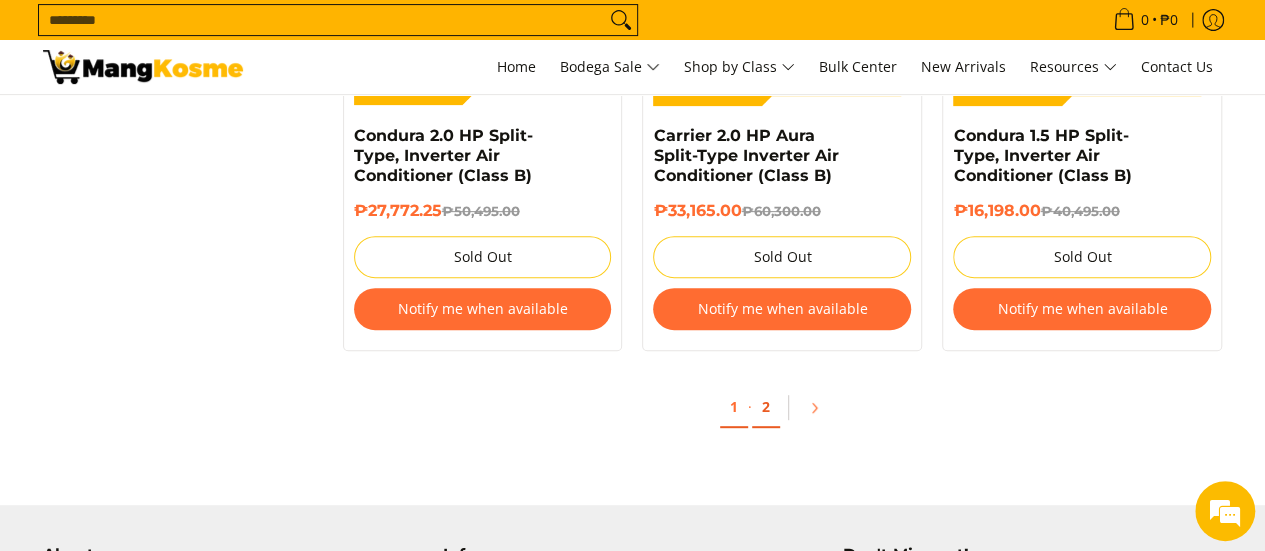 click on "2" at bounding box center (766, 407) 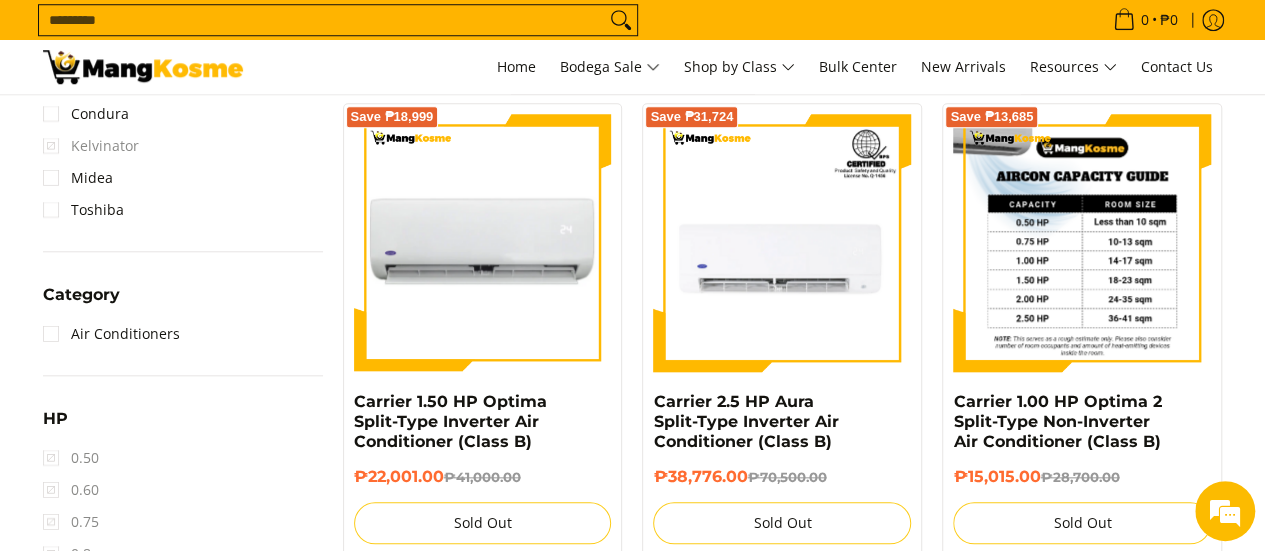 scroll, scrollTop: 900, scrollLeft: 0, axis: vertical 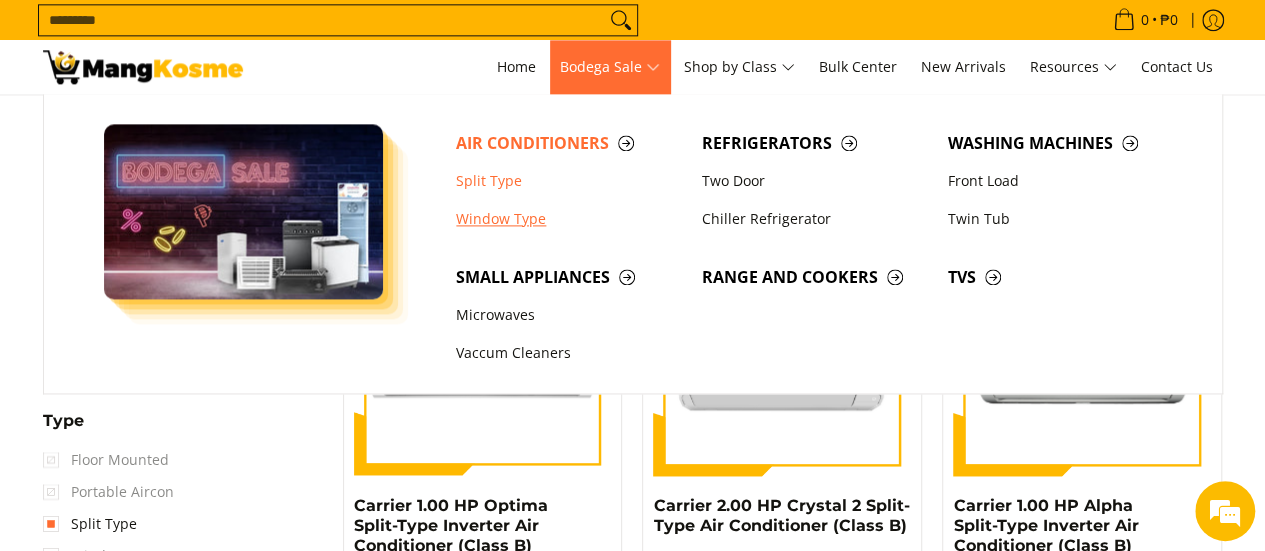 click on "Window Type" at bounding box center (569, 219) 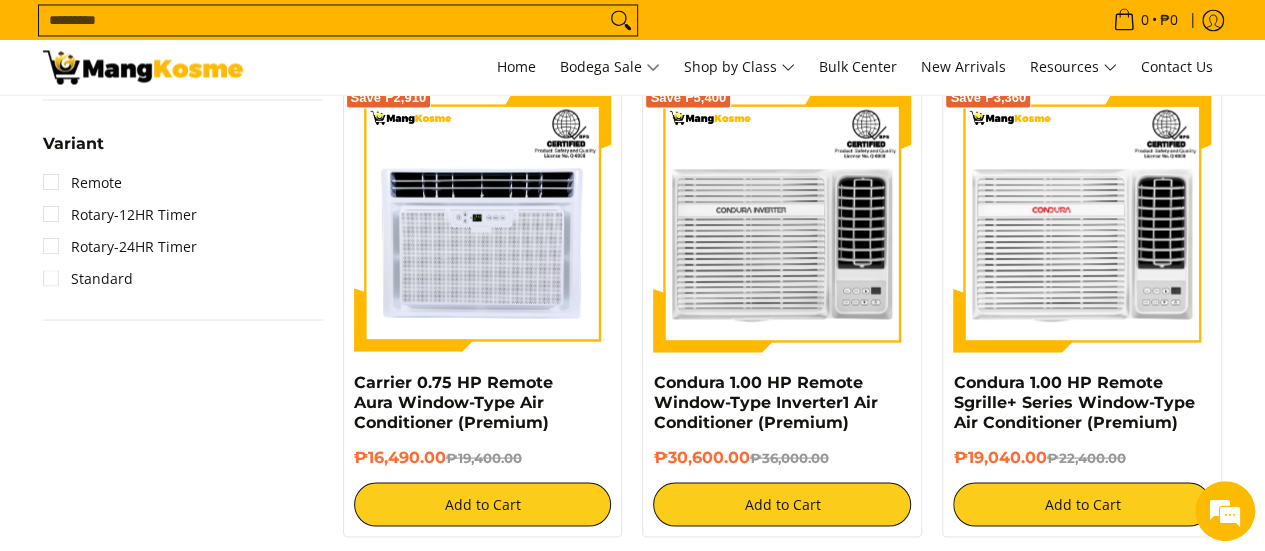 scroll, scrollTop: 1800, scrollLeft: 0, axis: vertical 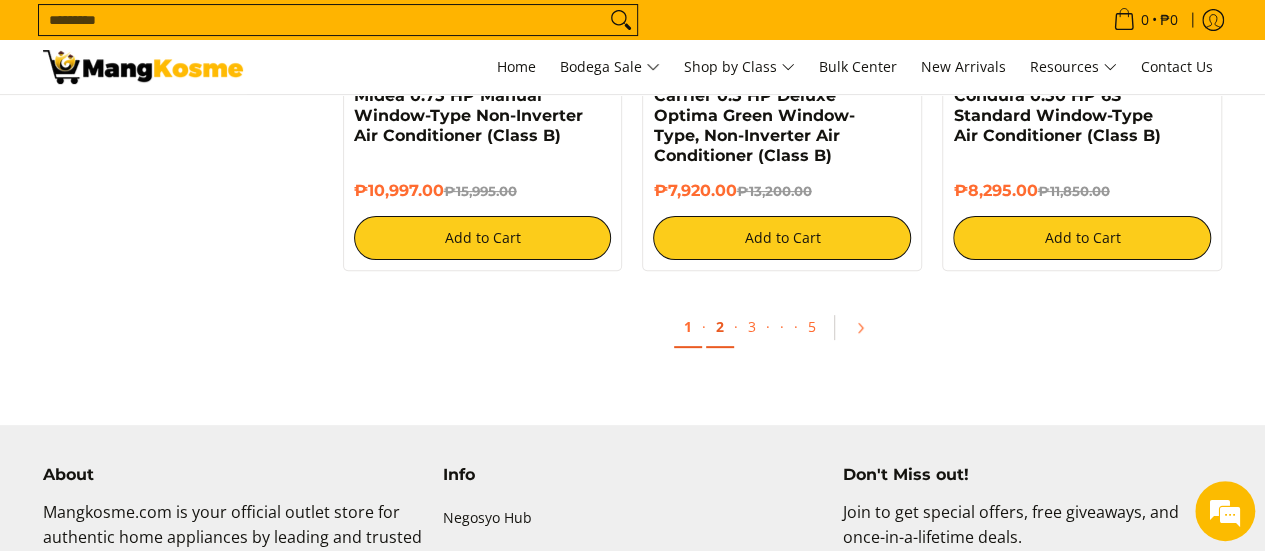 click on "2" at bounding box center [720, 327] 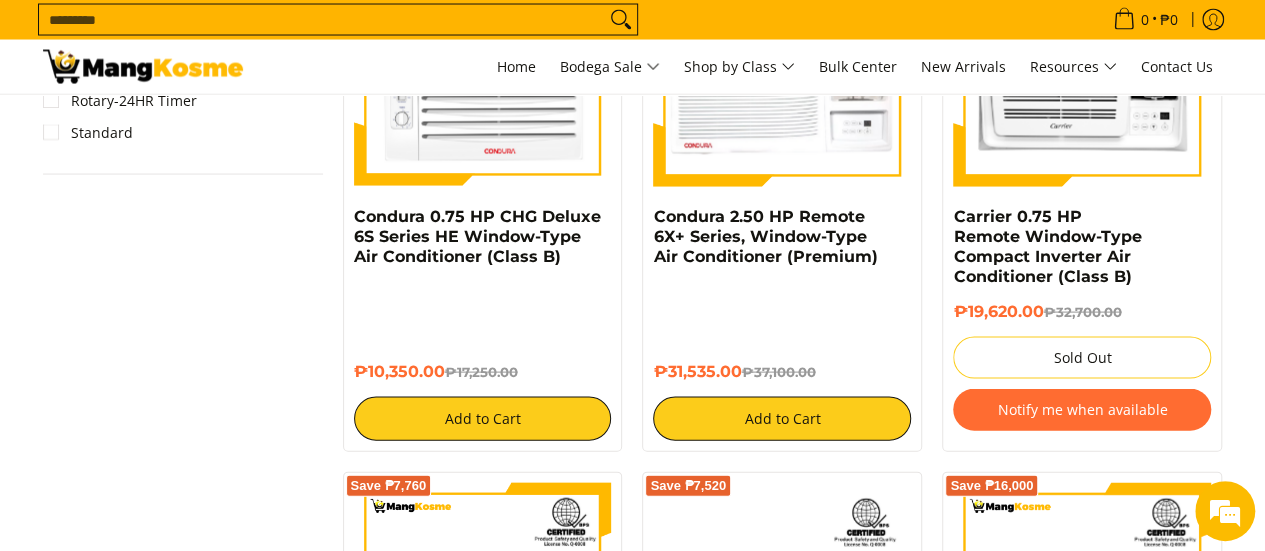 scroll, scrollTop: 2000, scrollLeft: 0, axis: vertical 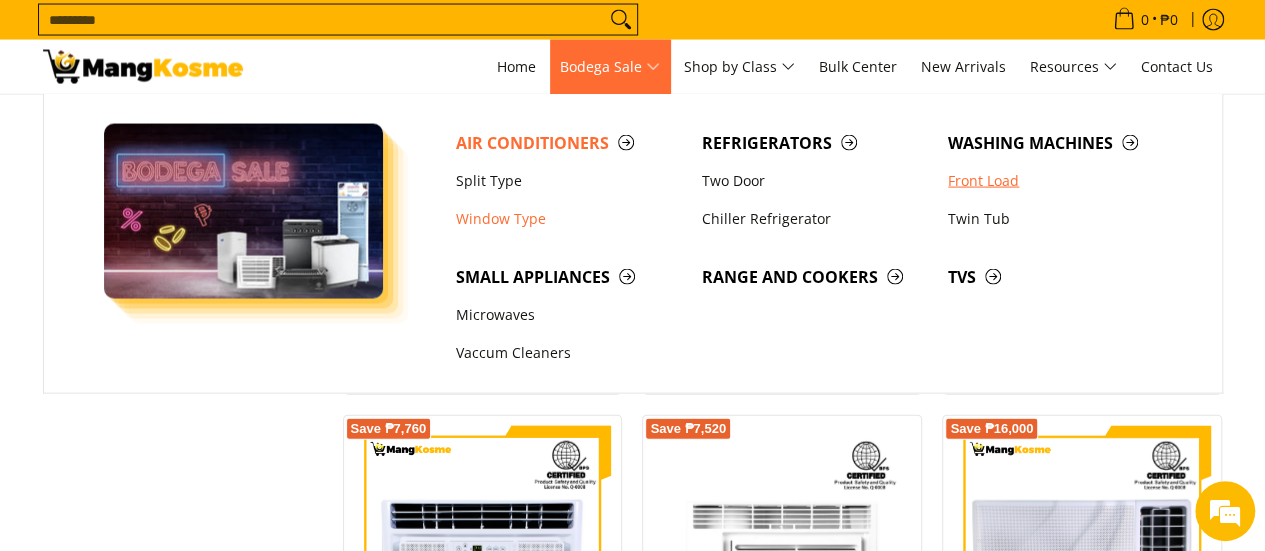 click on "Front Load" at bounding box center [1061, 181] 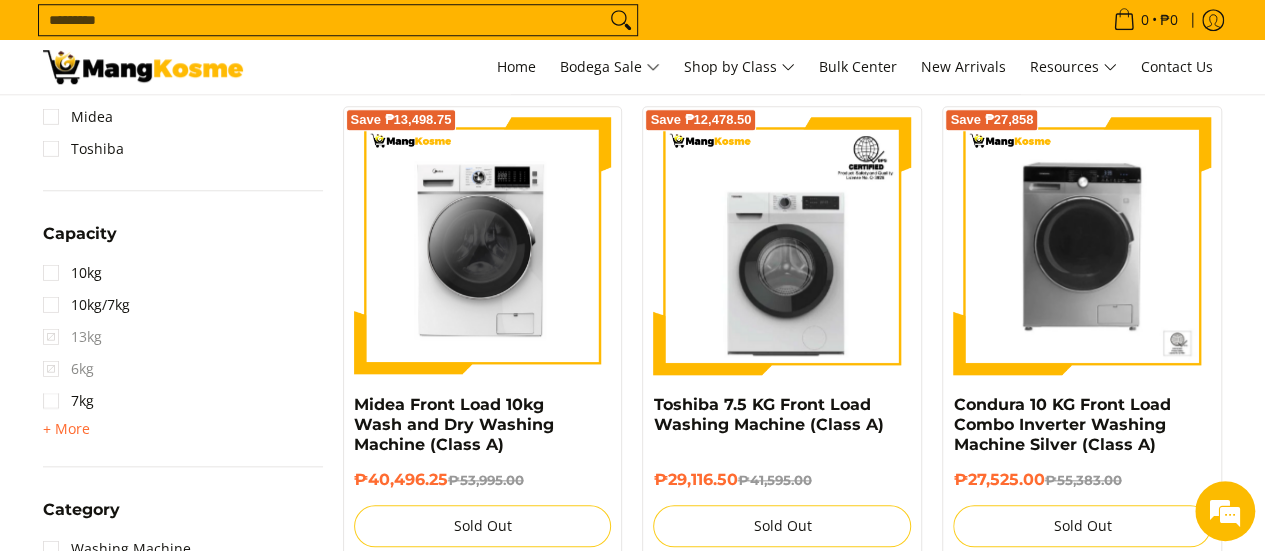 scroll, scrollTop: 900, scrollLeft: 0, axis: vertical 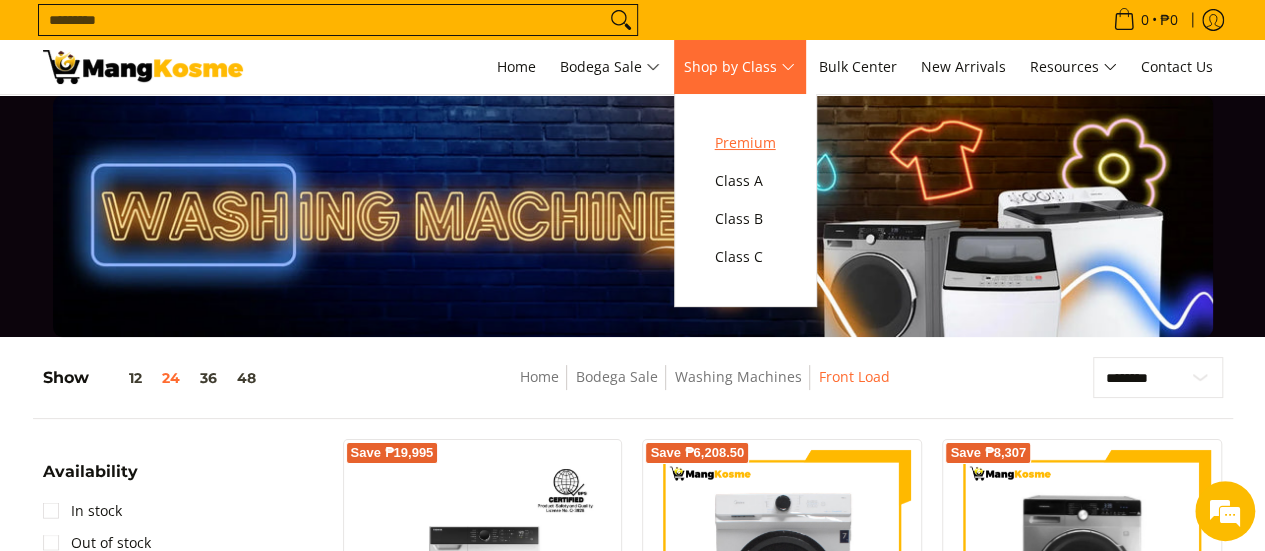 click on "Premium" at bounding box center (745, 143) 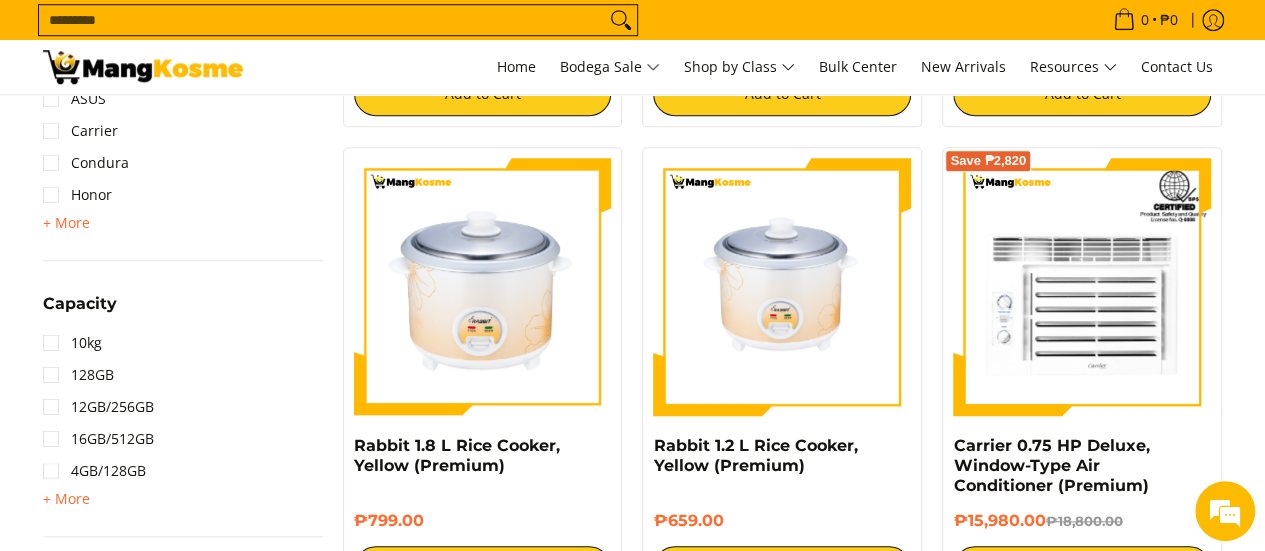 scroll, scrollTop: 900, scrollLeft: 0, axis: vertical 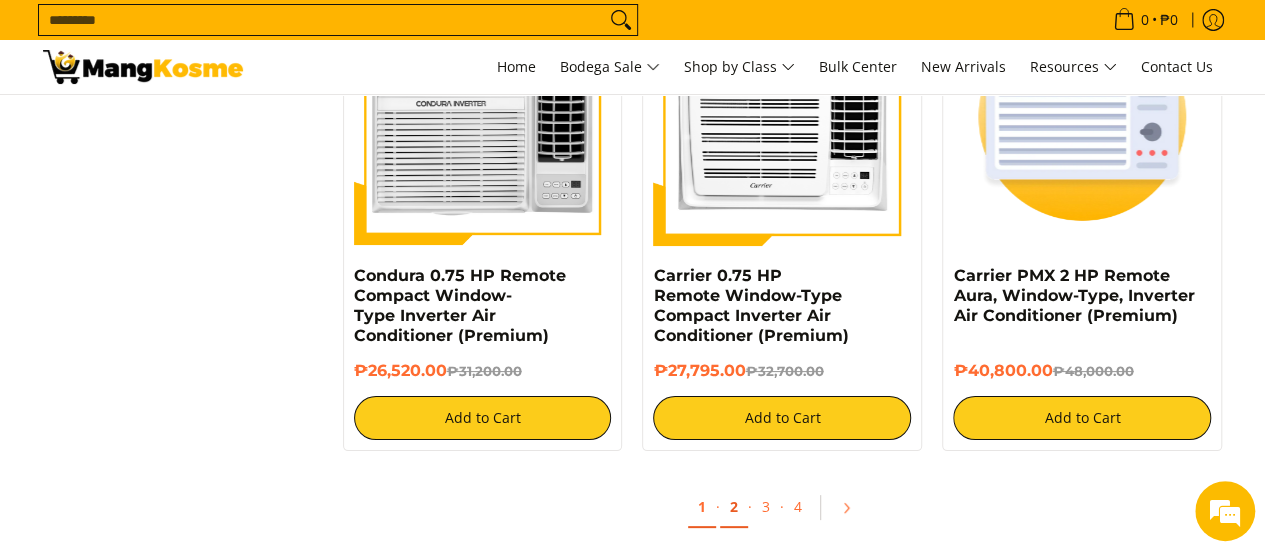click on "2" at bounding box center [734, 507] 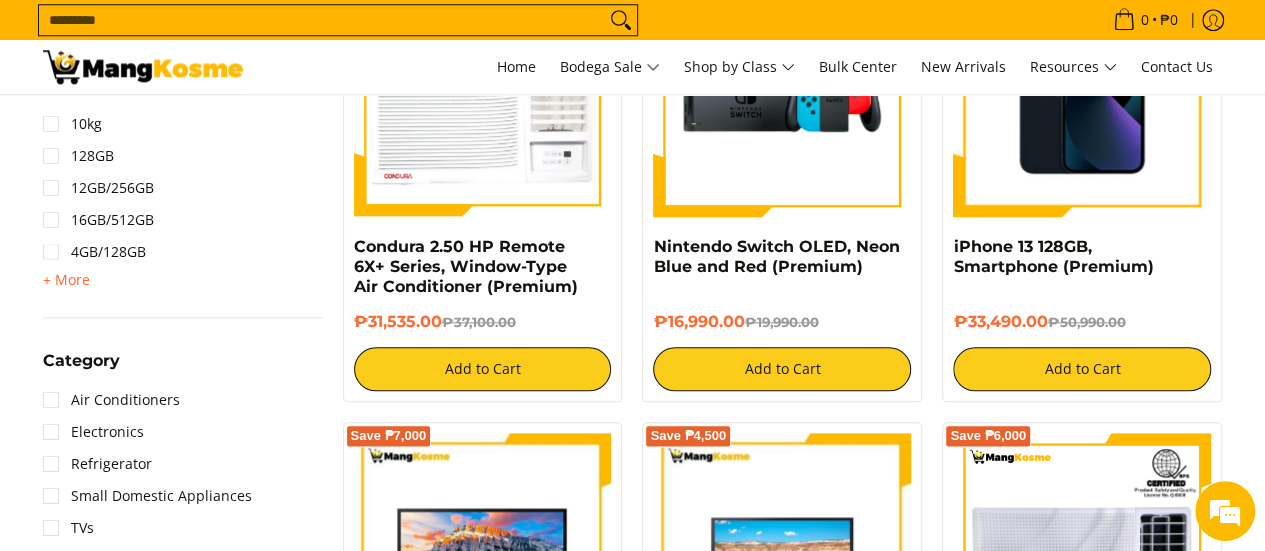 scroll, scrollTop: 1000, scrollLeft: 0, axis: vertical 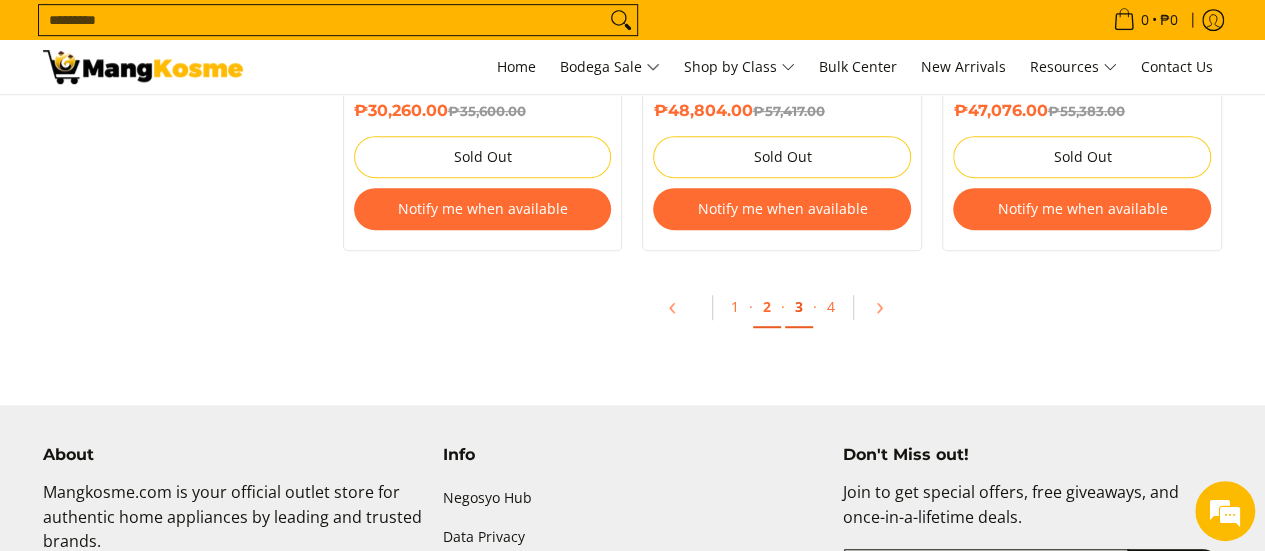 click on "3" at bounding box center (799, 307) 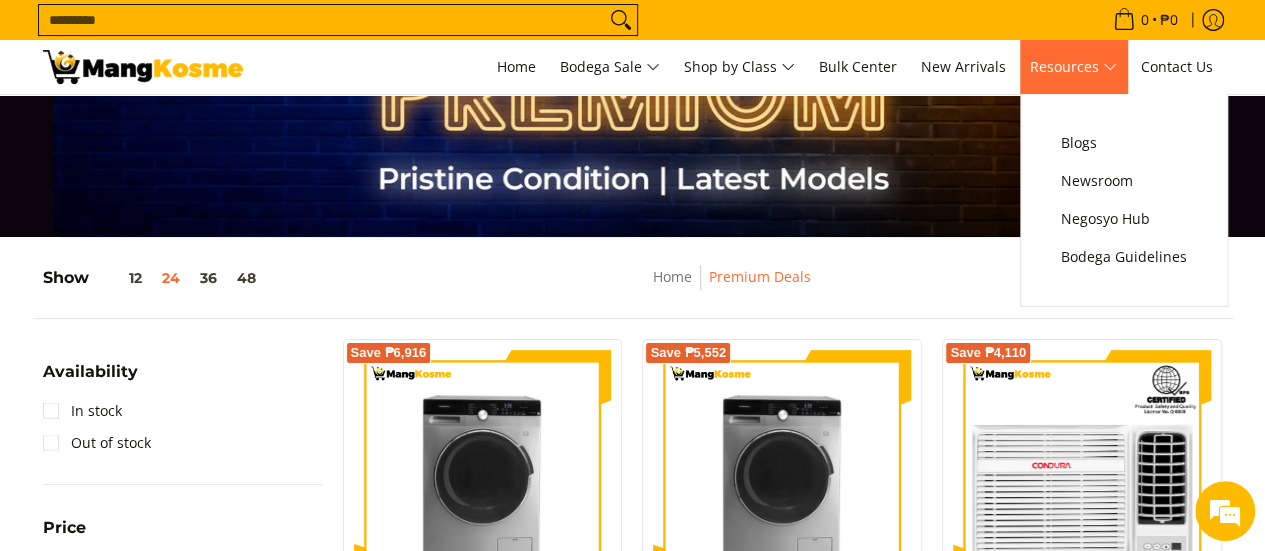 scroll, scrollTop: 100, scrollLeft: 0, axis: vertical 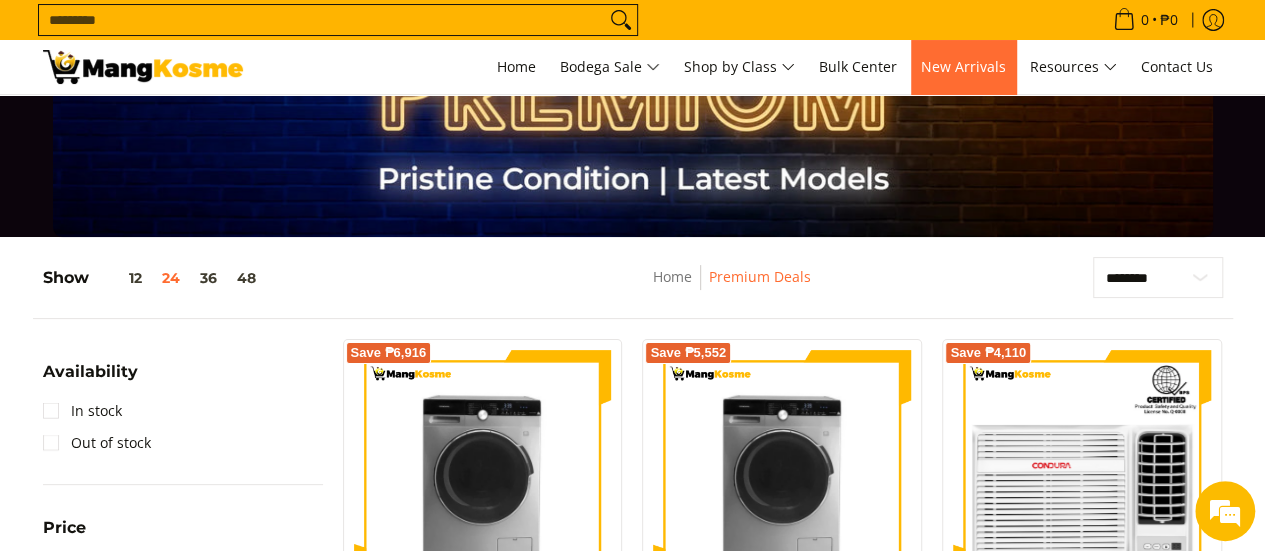click on "New Arrivals" at bounding box center (963, 66) 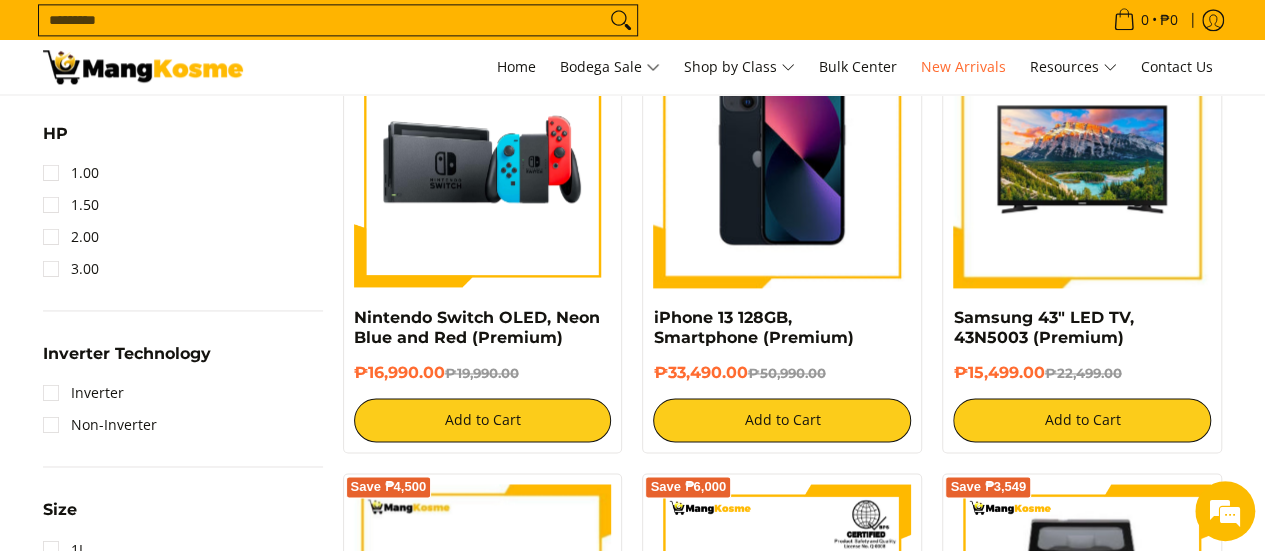 scroll, scrollTop: 1400, scrollLeft: 0, axis: vertical 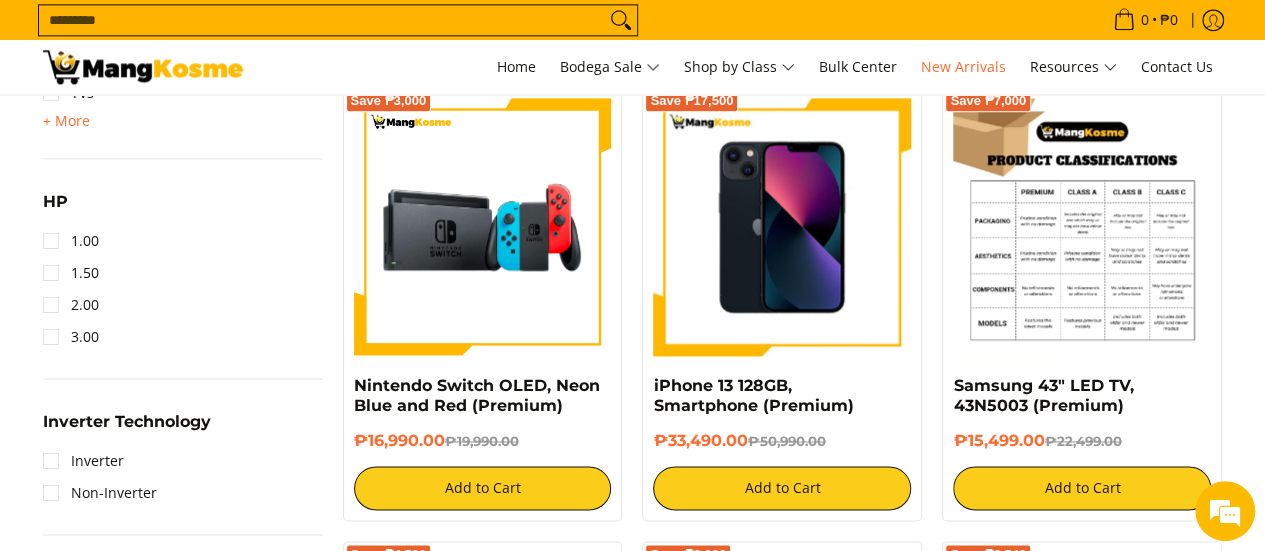 click at bounding box center [1082, 227] 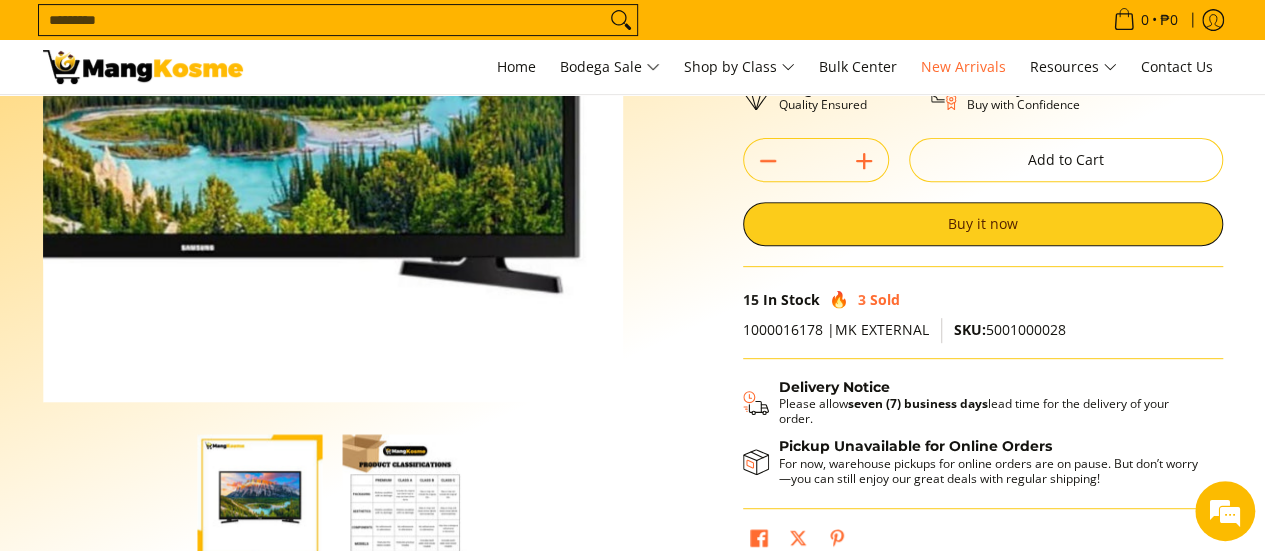 scroll, scrollTop: 400, scrollLeft: 0, axis: vertical 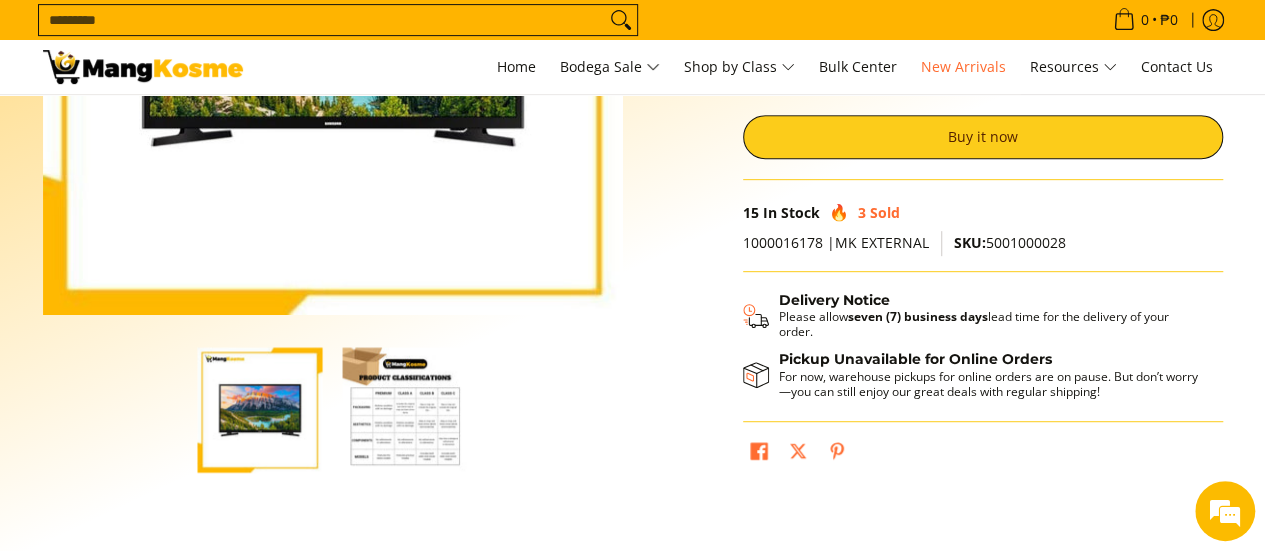 click at bounding box center [405, 409] 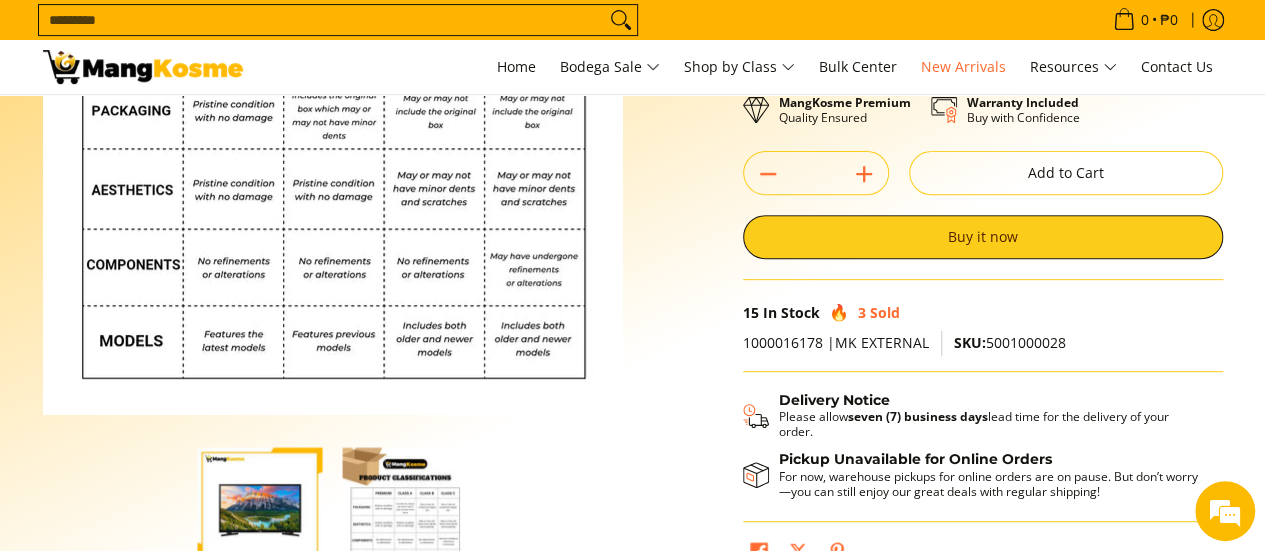 scroll, scrollTop: 200, scrollLeft: 0, axis: vertical 